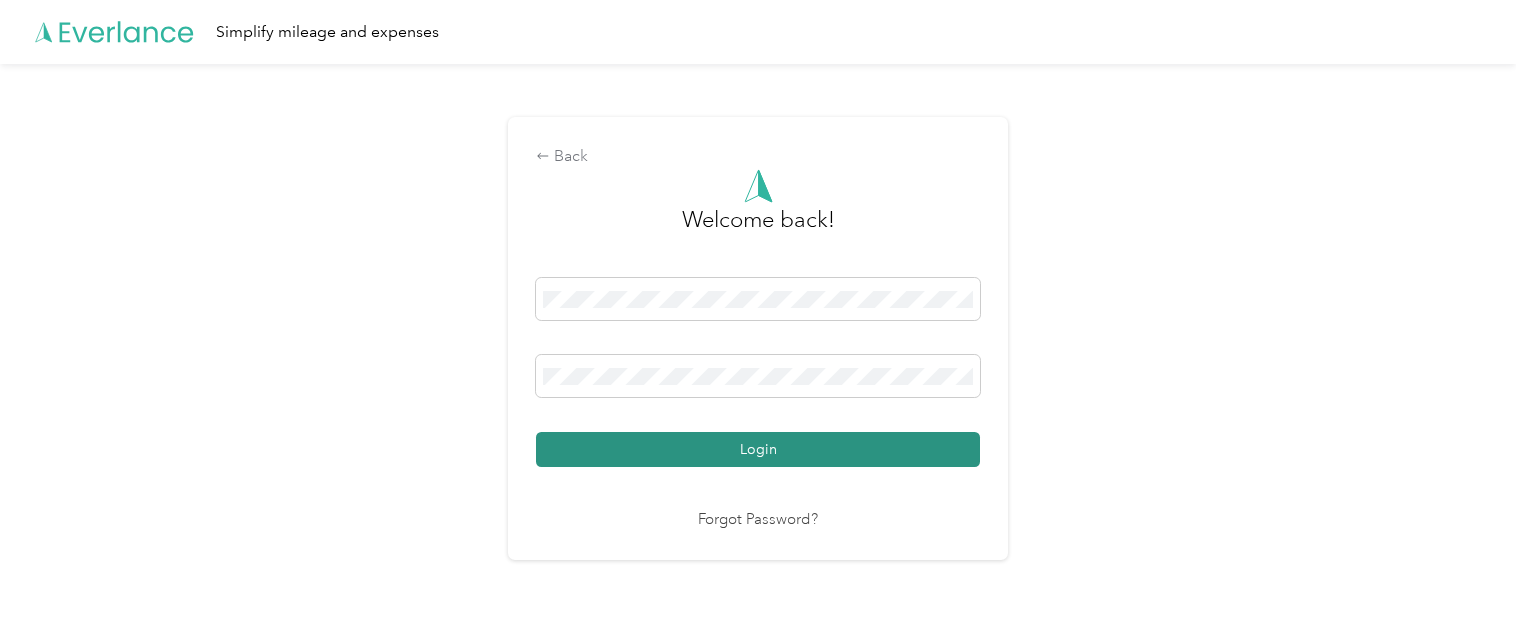 scroll, scrollTop: 0, scrollLeft: 0, axis: both 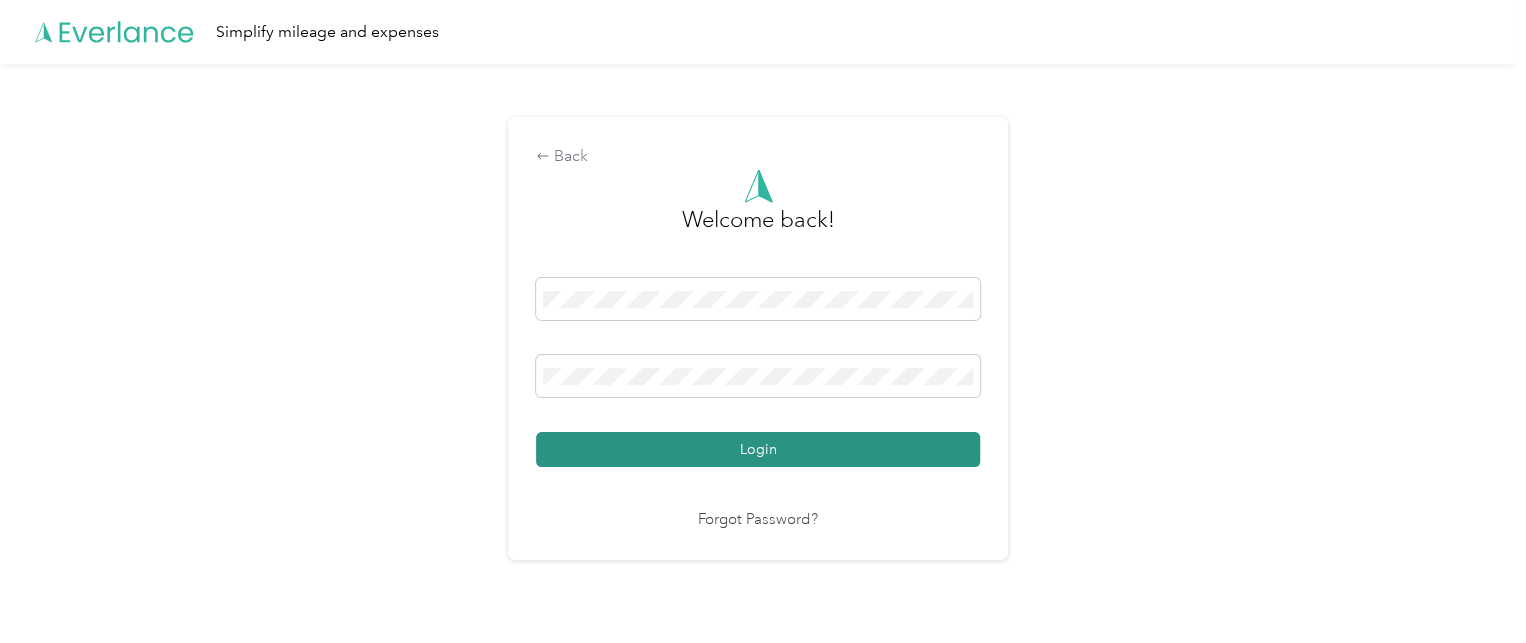 click on "Login" at bounding box center (758, 449) 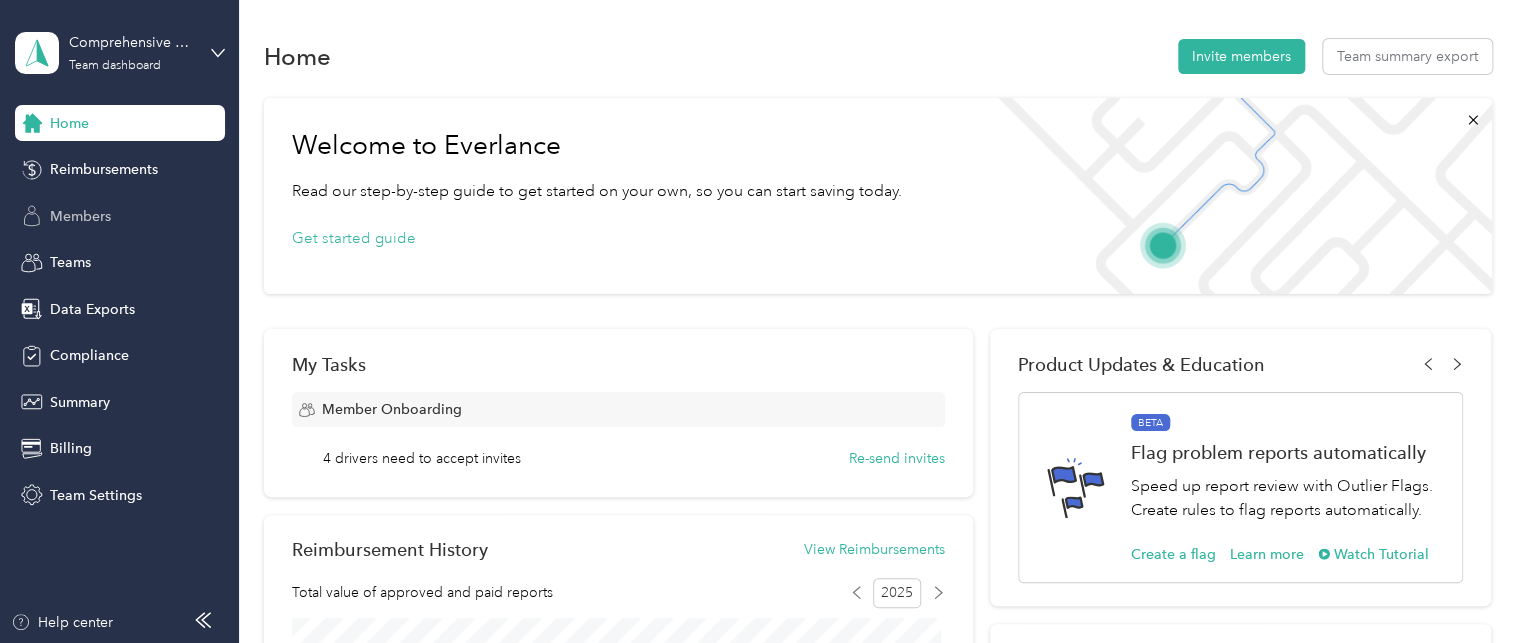 click on "Members" at bounding box center (80, 216) 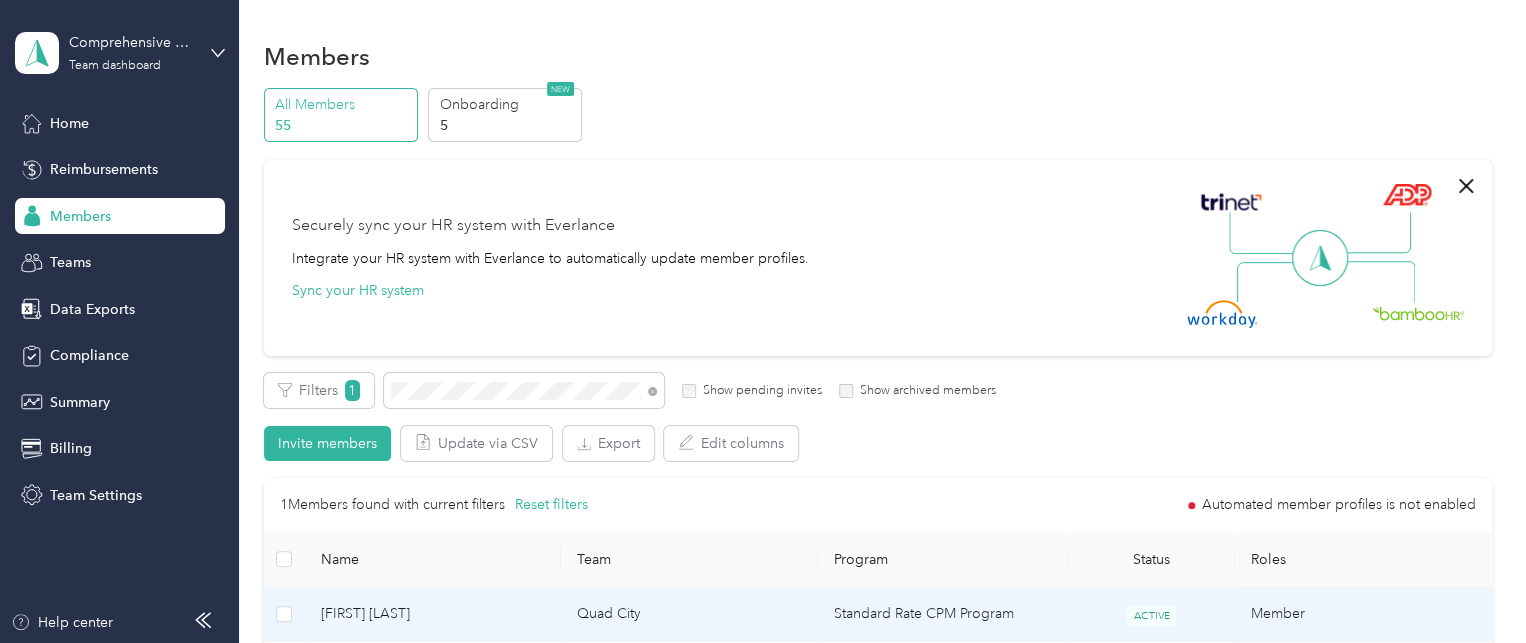 click on "[FIRST] [LAST]" at bounding box center [433, 614] 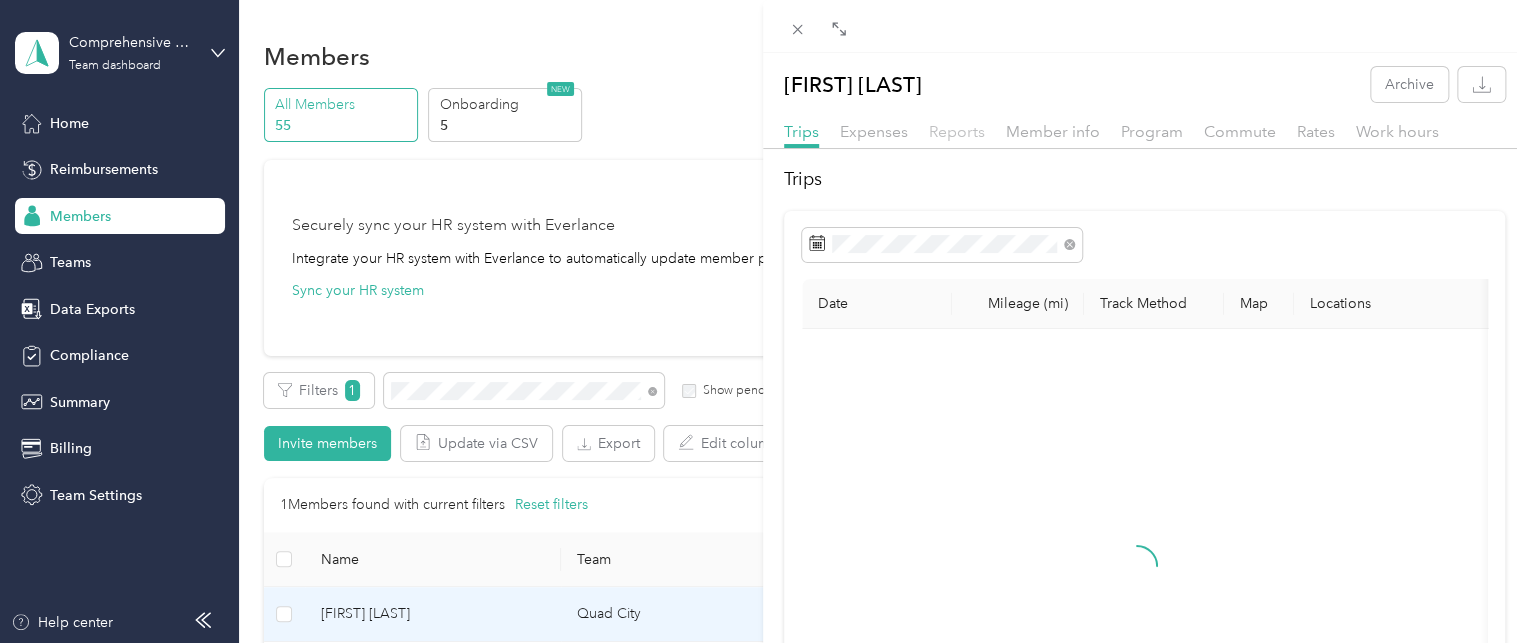 click on "Reports" at bounding box center (957, 131) 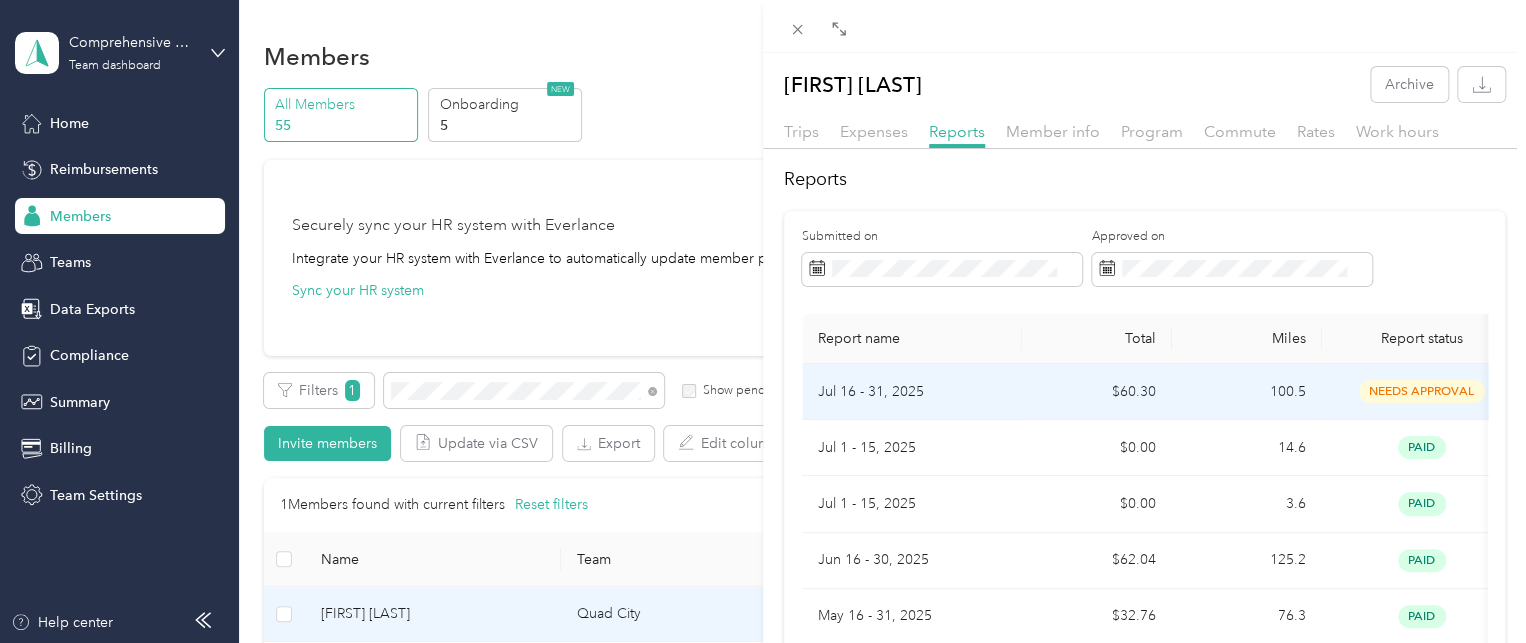 click on "Jul 16 - 31, 2025" at bounding box center (912, 392) 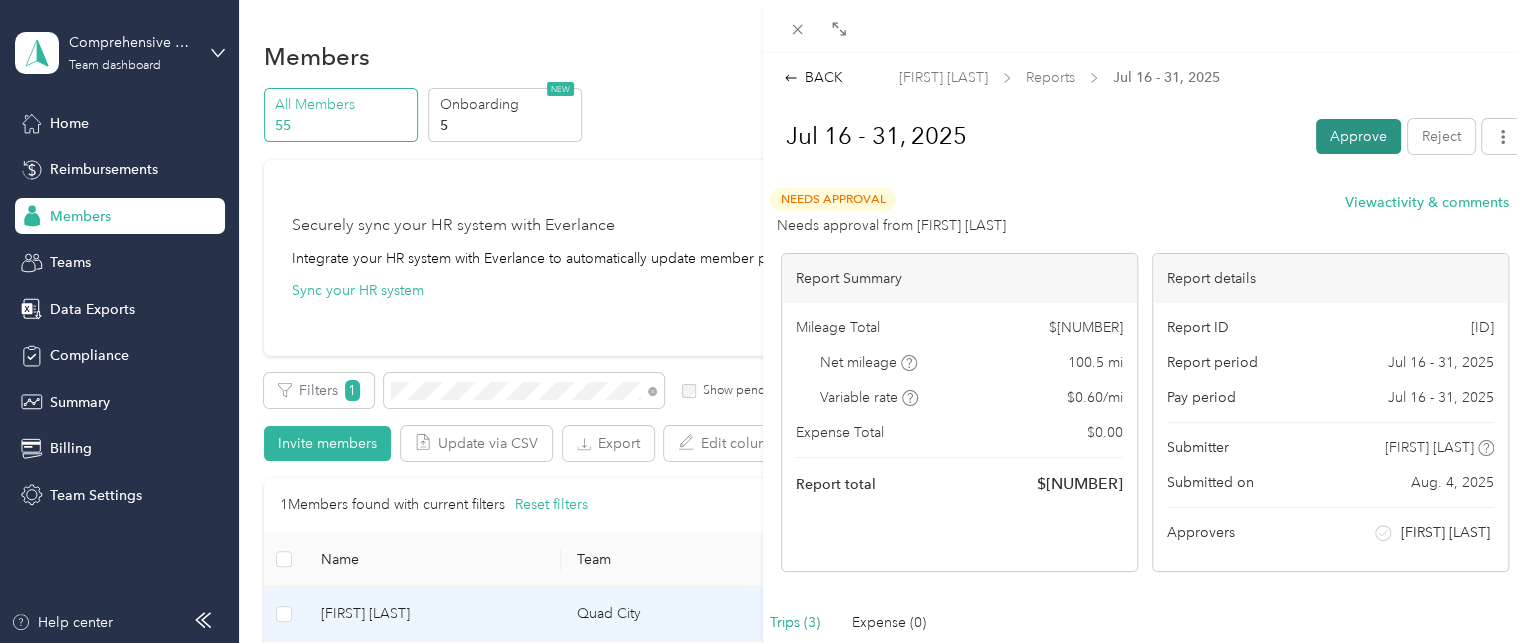 click on "Approve" at bounding box center (1358, 136) 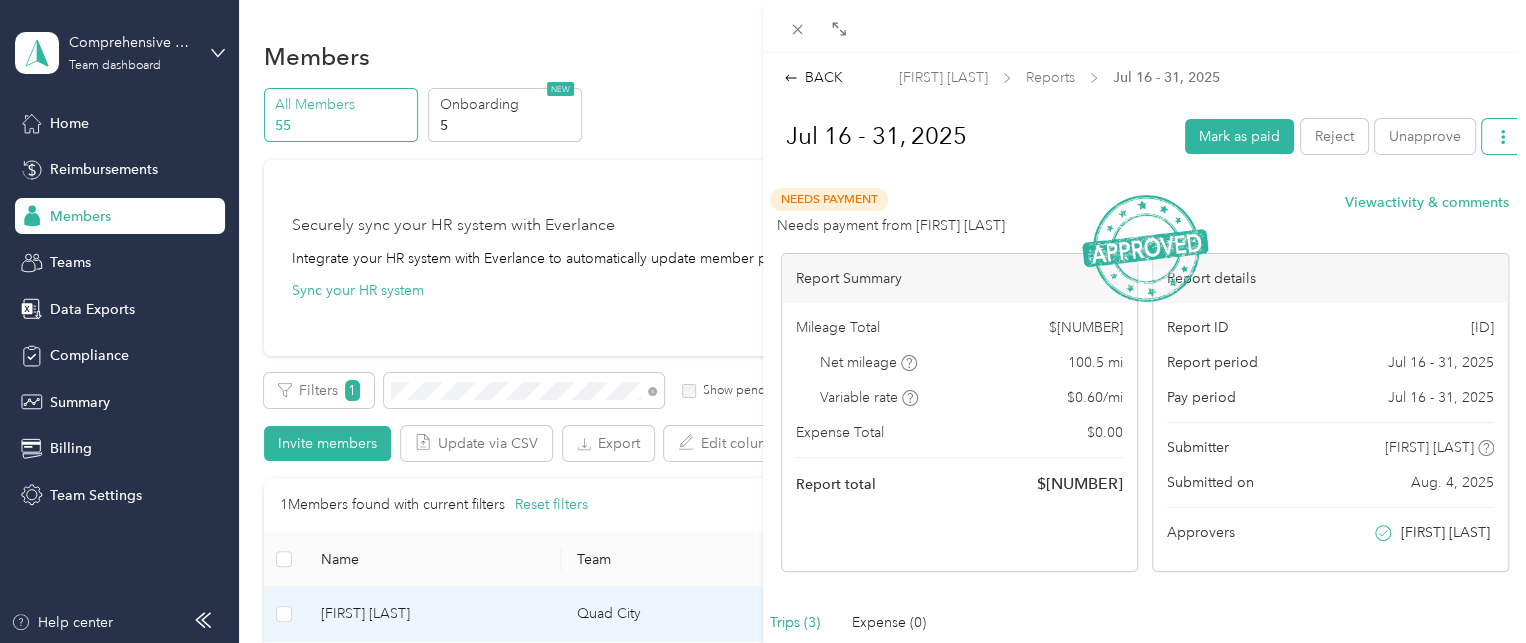 click 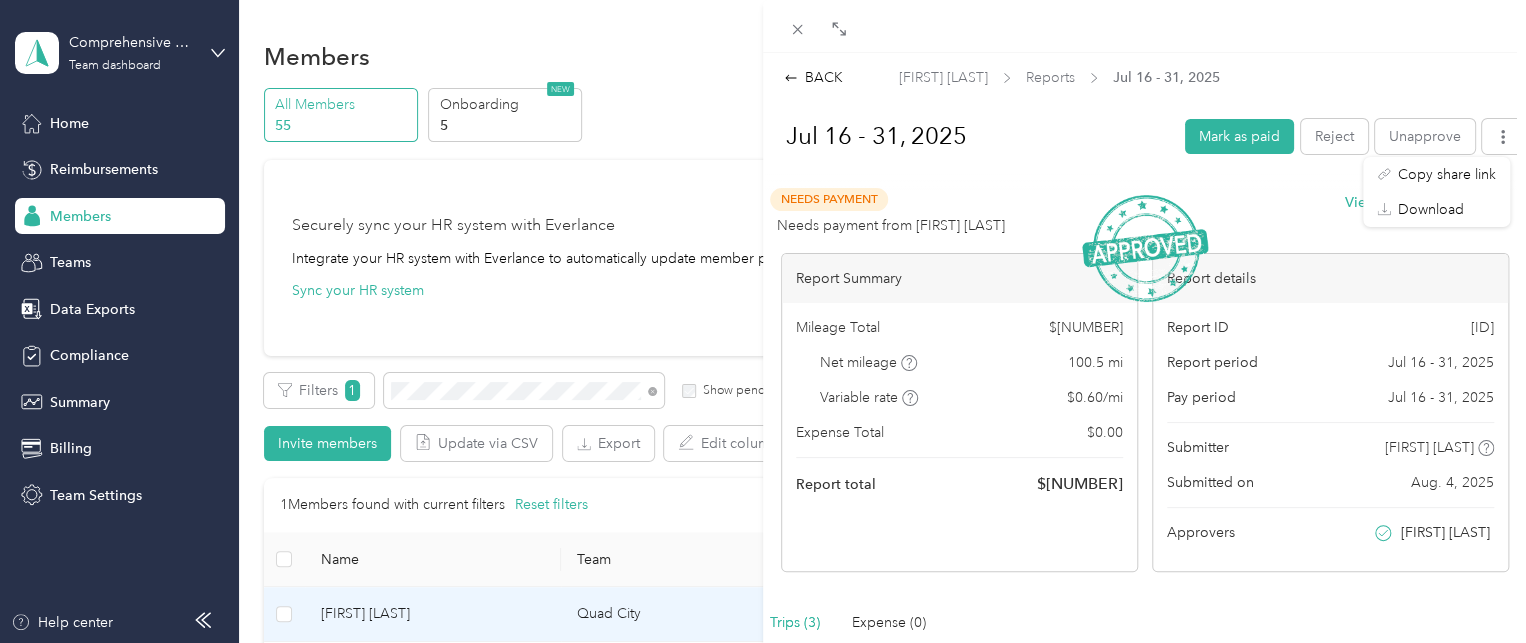 click on "Needs payment Needs payment from [FIRST] [LAST] View  activity & comments" at bounding box center [1139, 212] 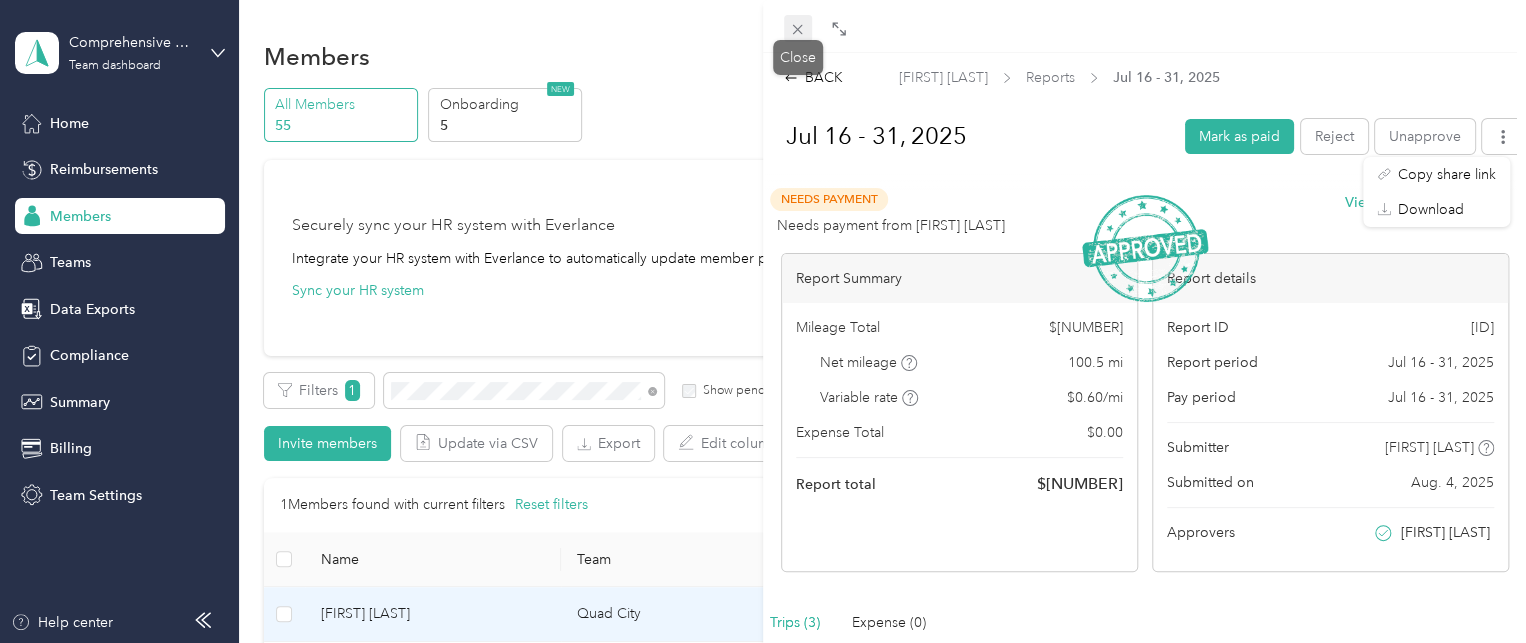 click 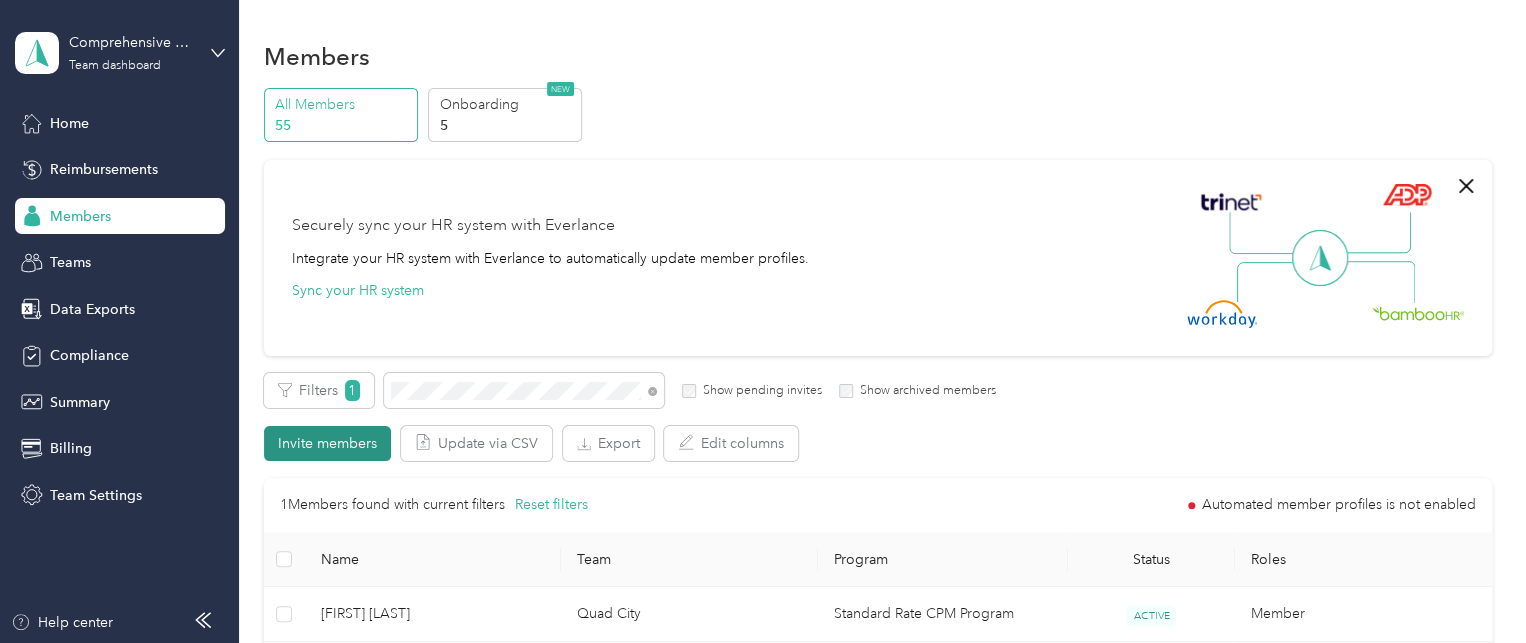 click on "Invite members" at bounding box center (327, 443) 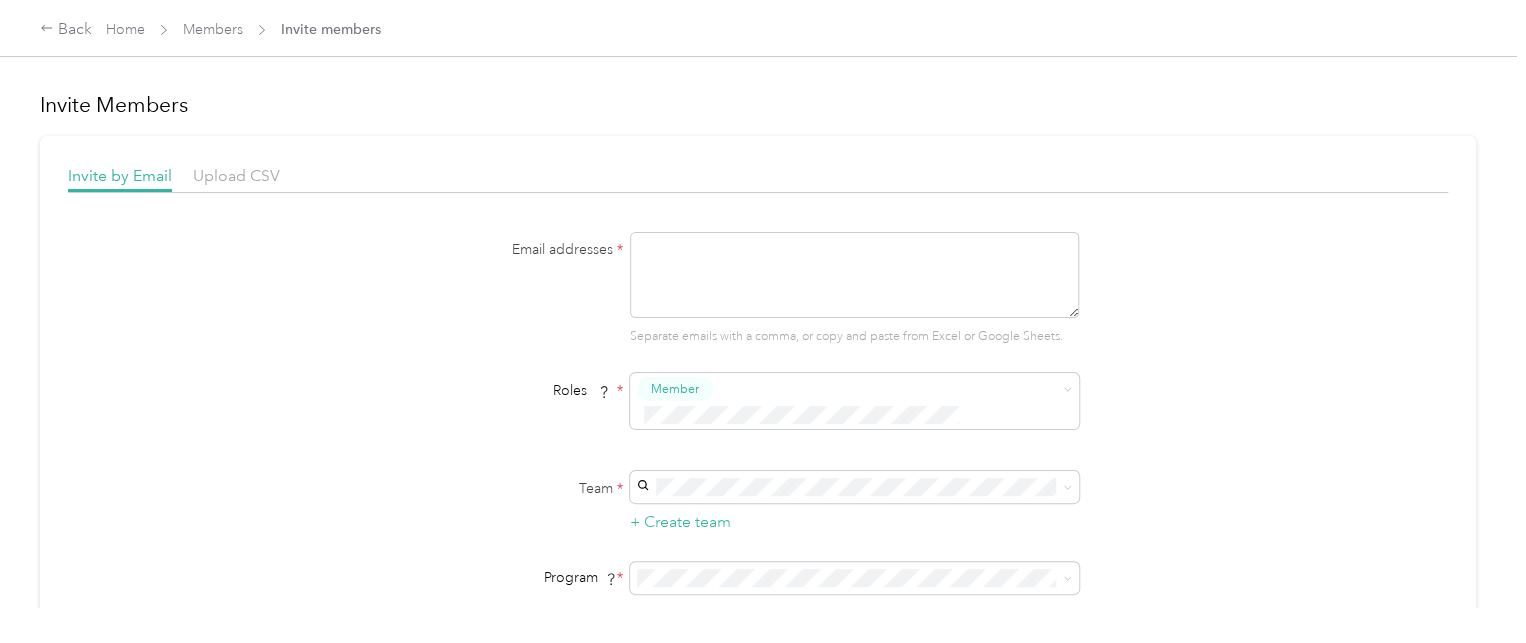 click at bounding box center [854, 275] 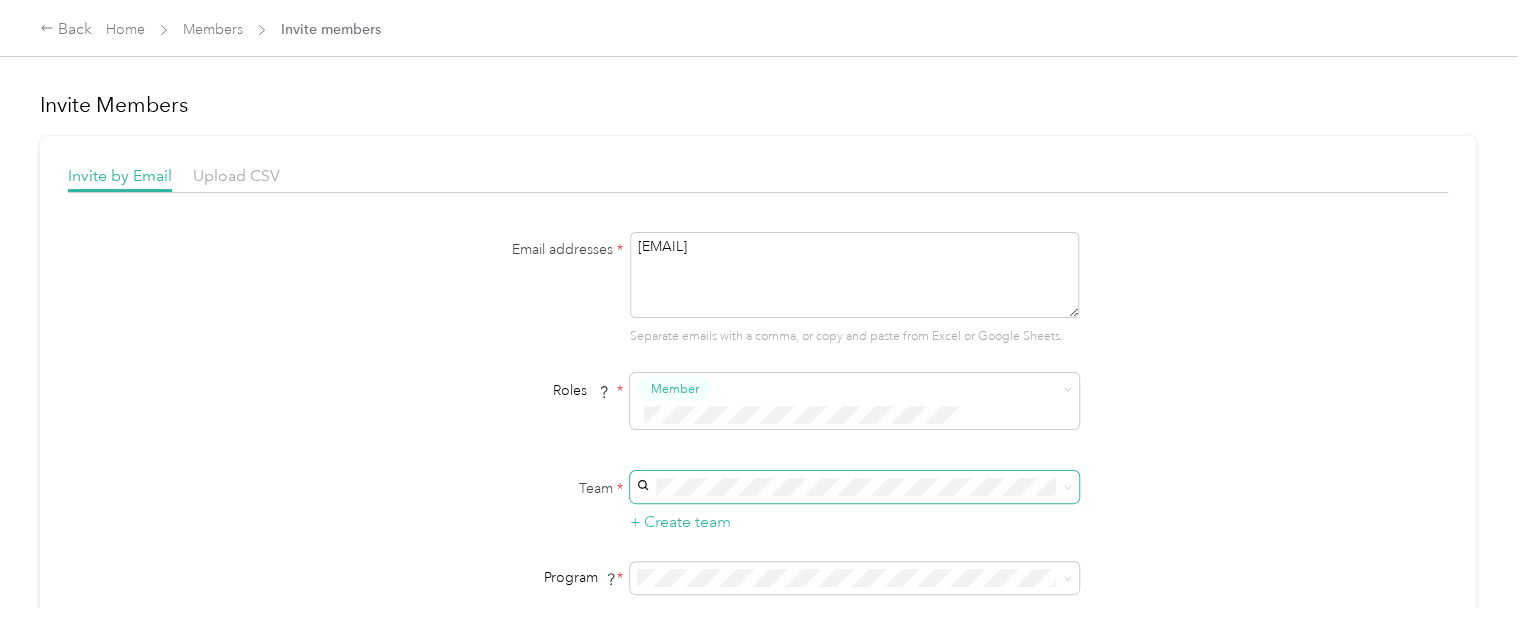 type on "[EMAIL]" 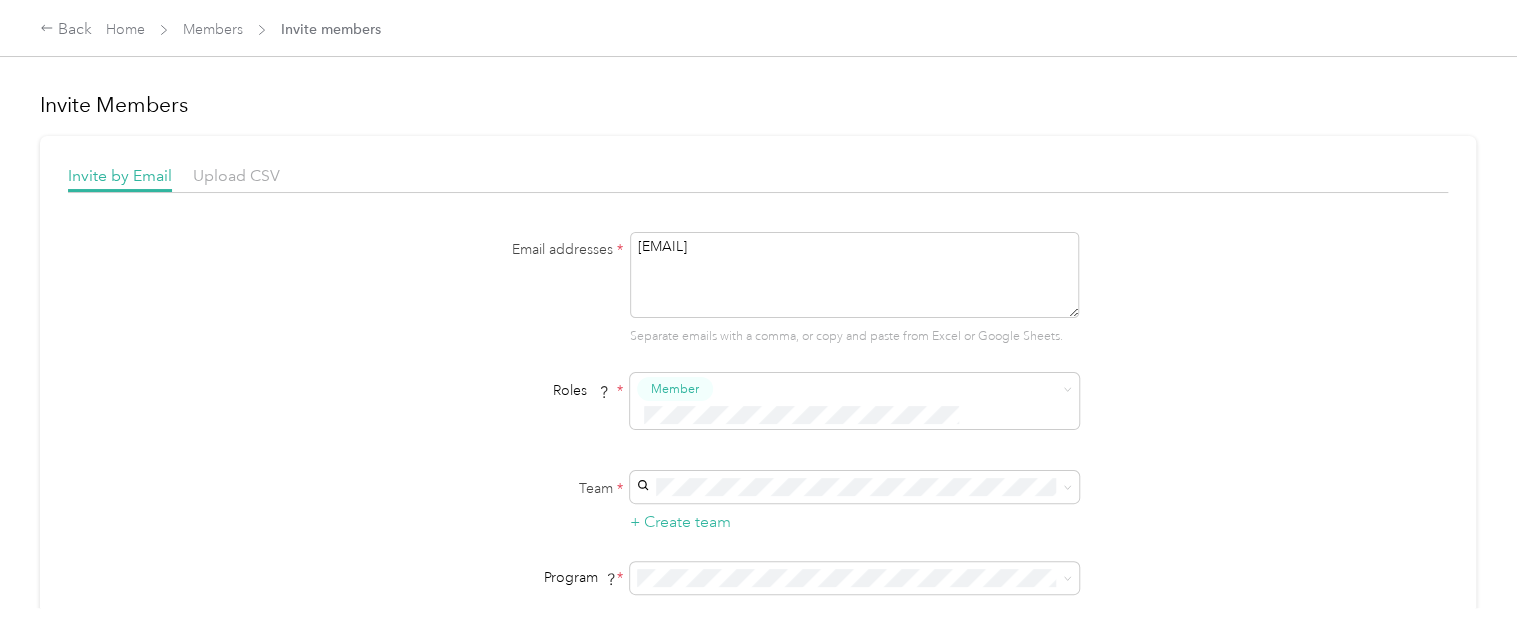 click on "[FIRST] [LAST]" at bounding box center (851, 316) 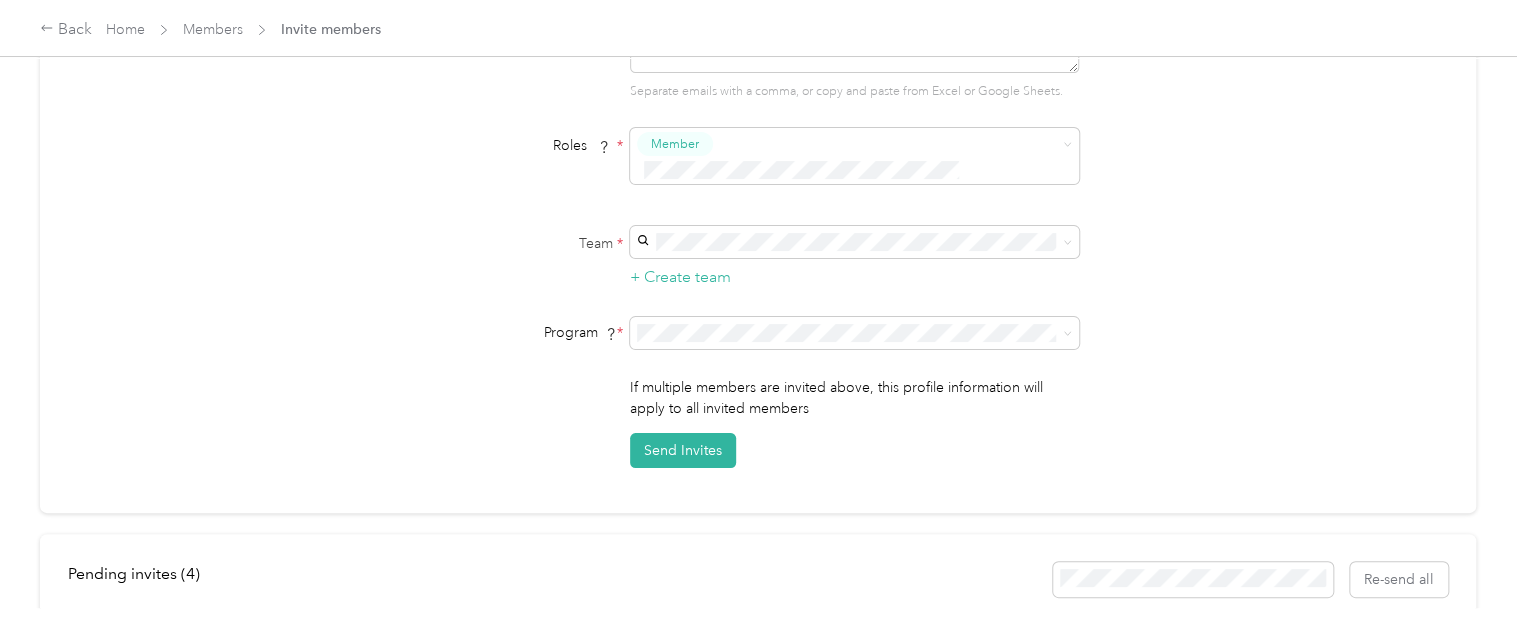 scroll, scrollTop: 260, scrollLeft: 0, axis: vertical 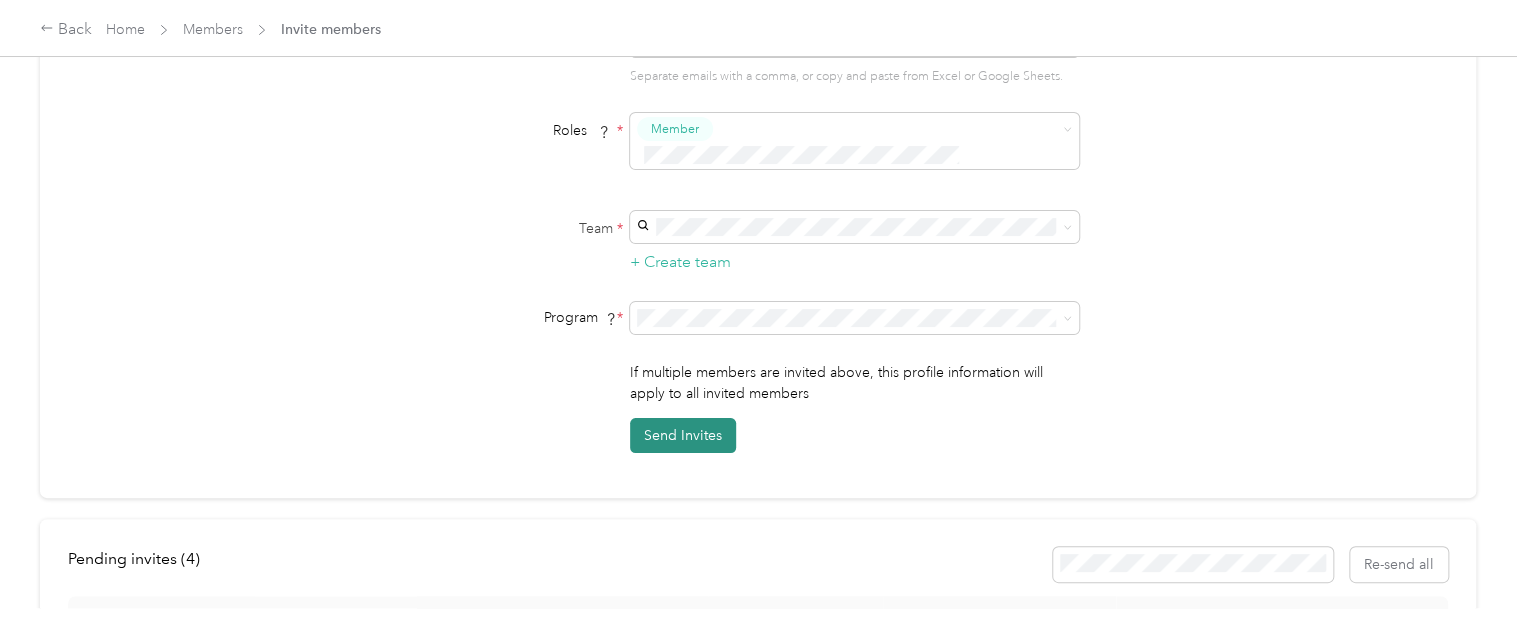 click on "Send Invites" at bounding box center (683, 435) 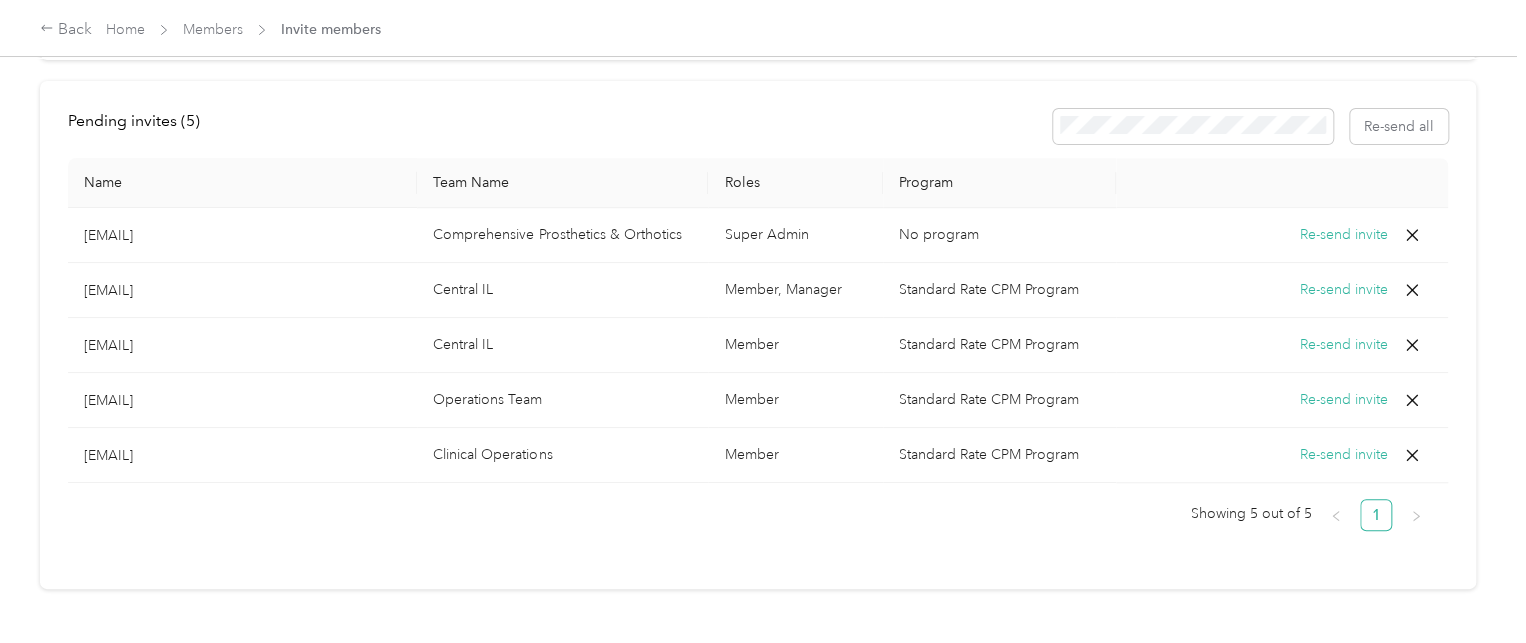 scroll, scrollTop: 706, scrollLeft: 0, axis: vertical 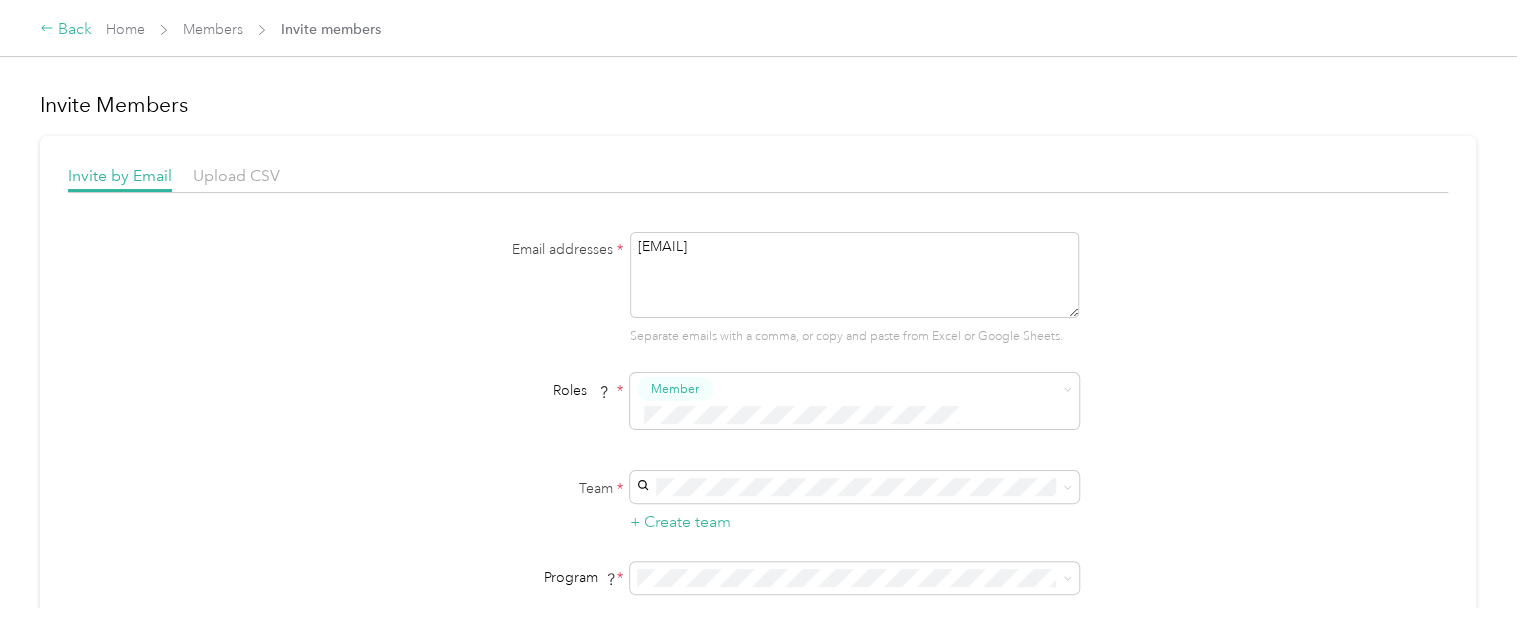 click on "Back" at bounding box center [66, 30] 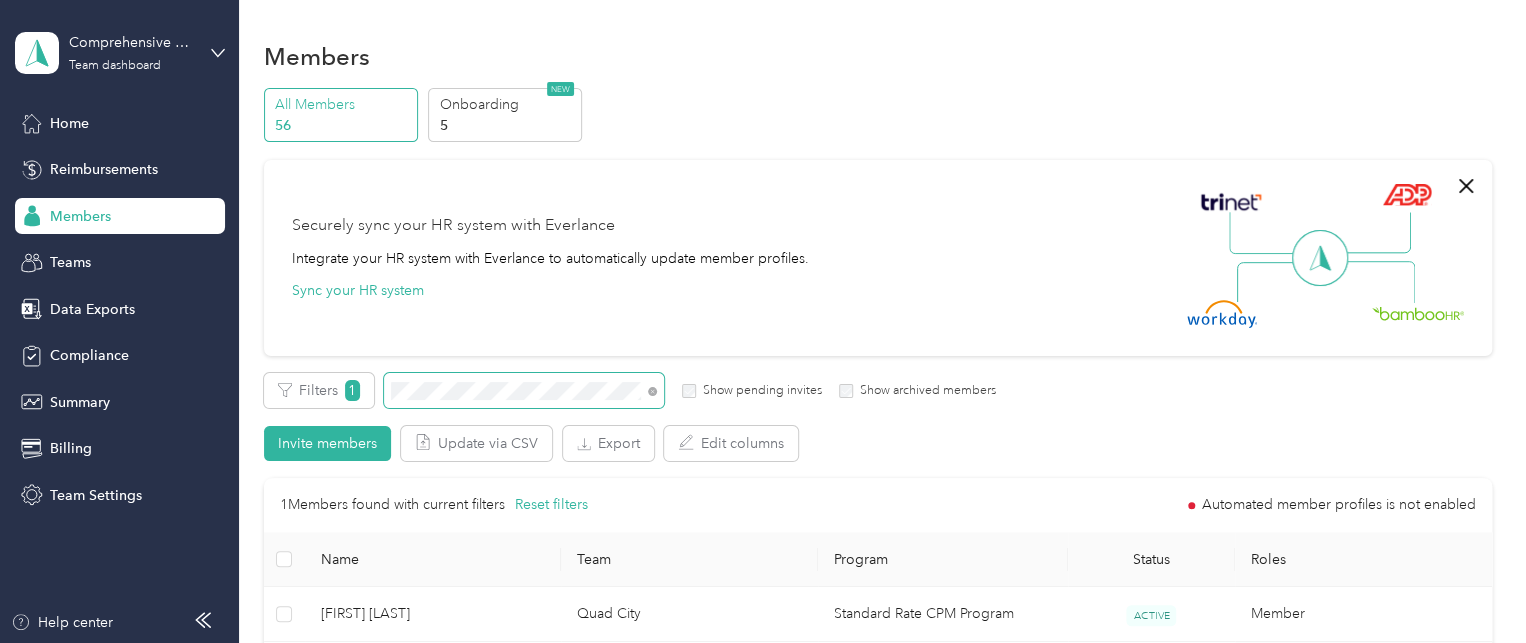 click at bounding box center (524, 390) 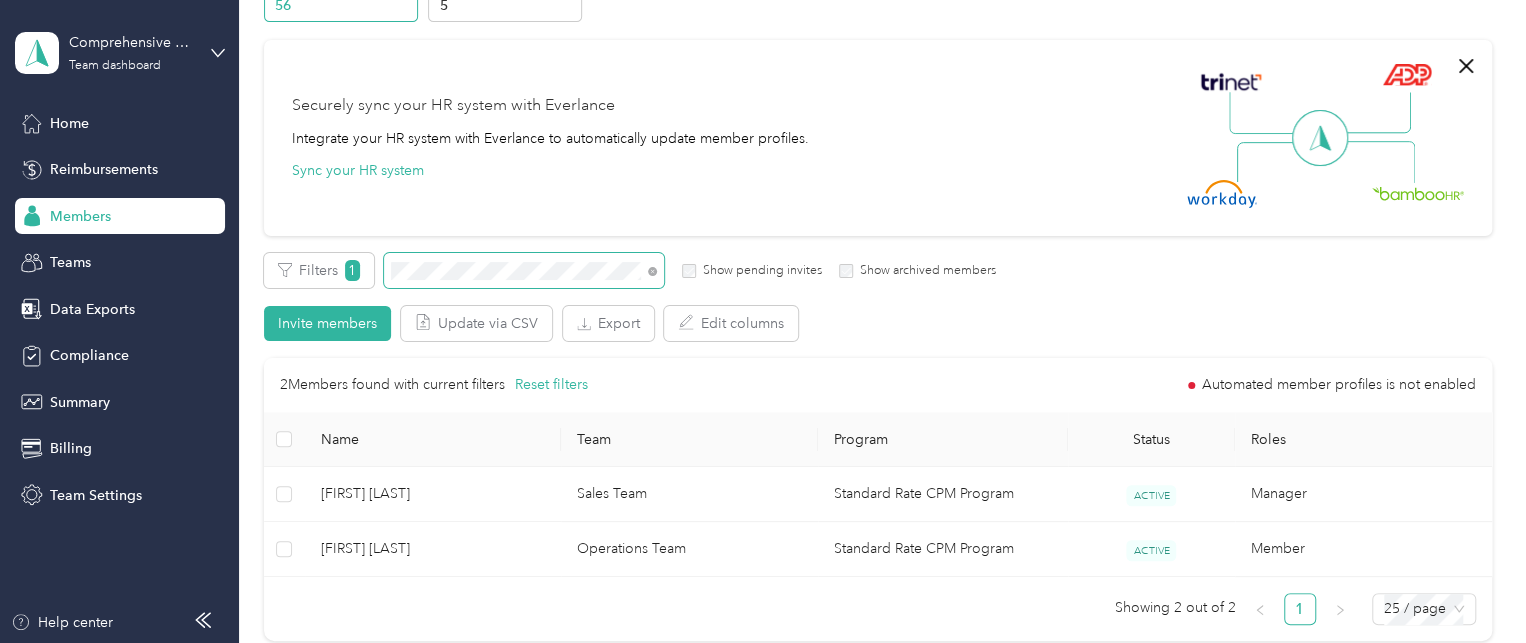 scroll, scrollTop: 143, scrollLeft: 0, axis: vertical 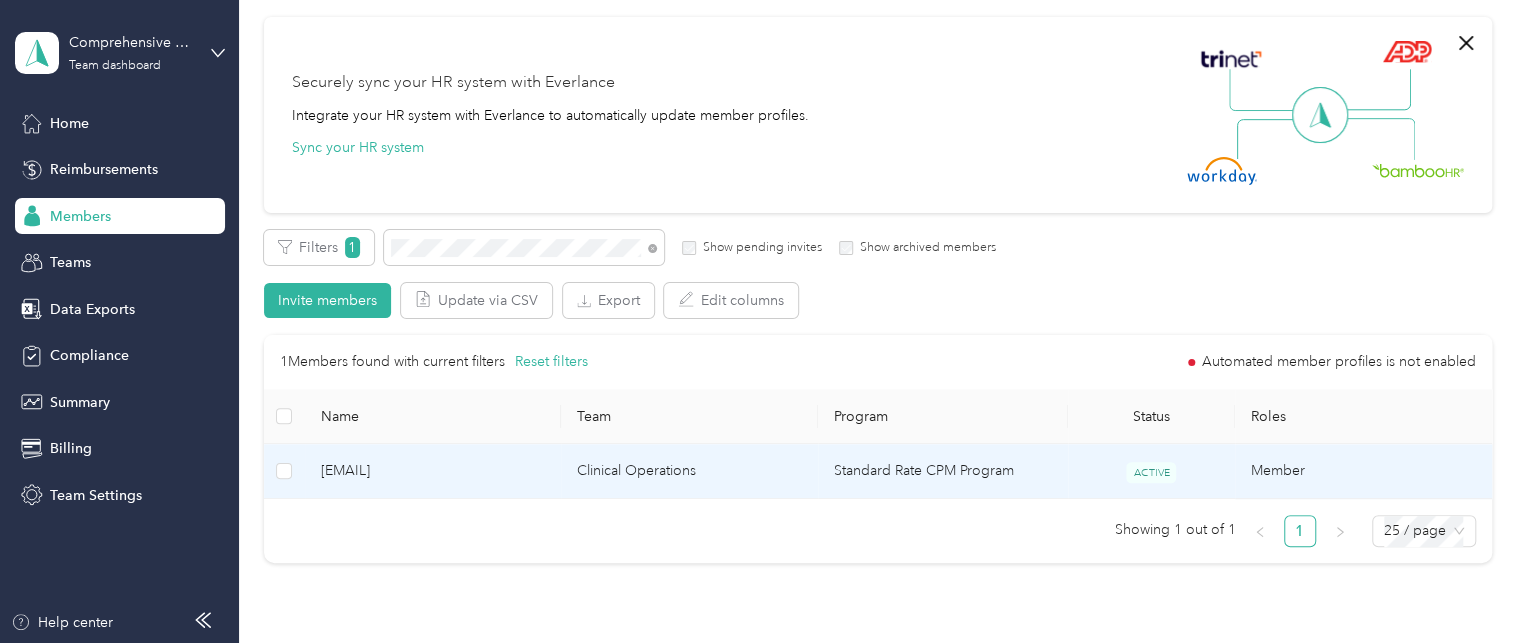 click on "[EMAIL]" at bounding box center (433, 471) 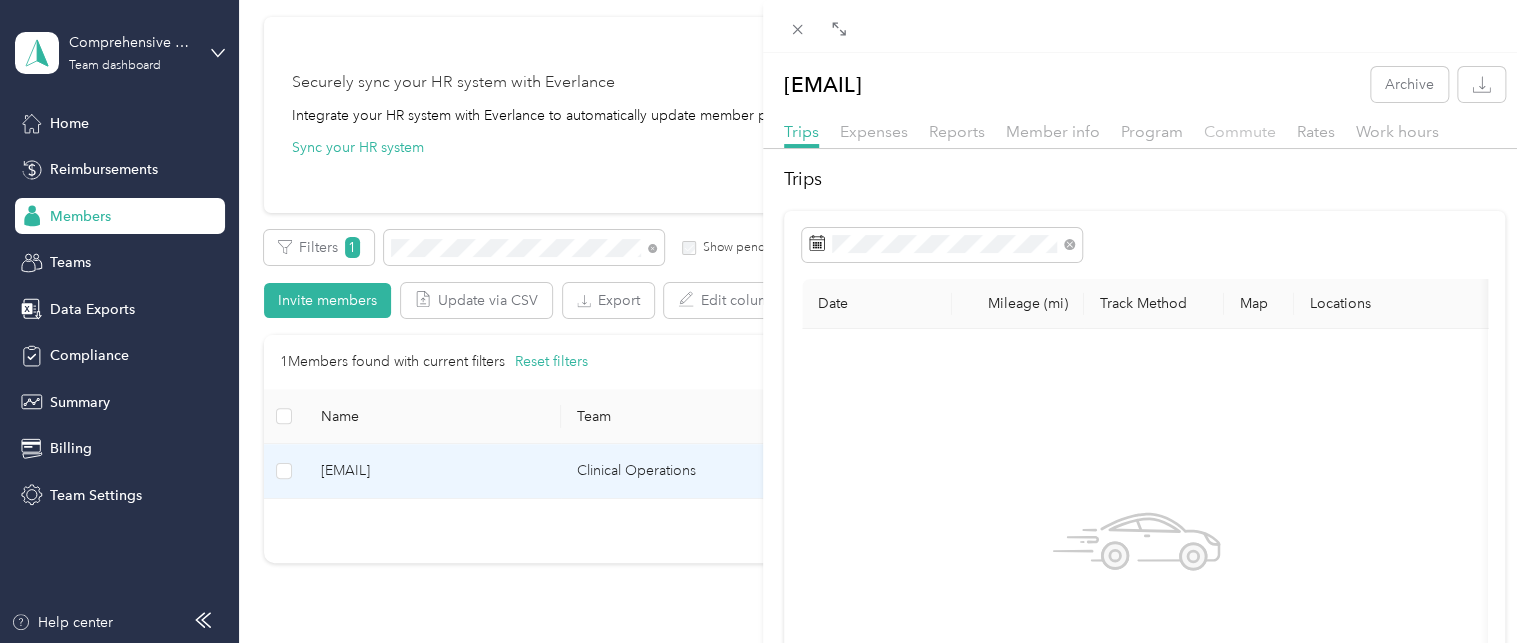 click on "Commute" at bounding box center (1240, 131) 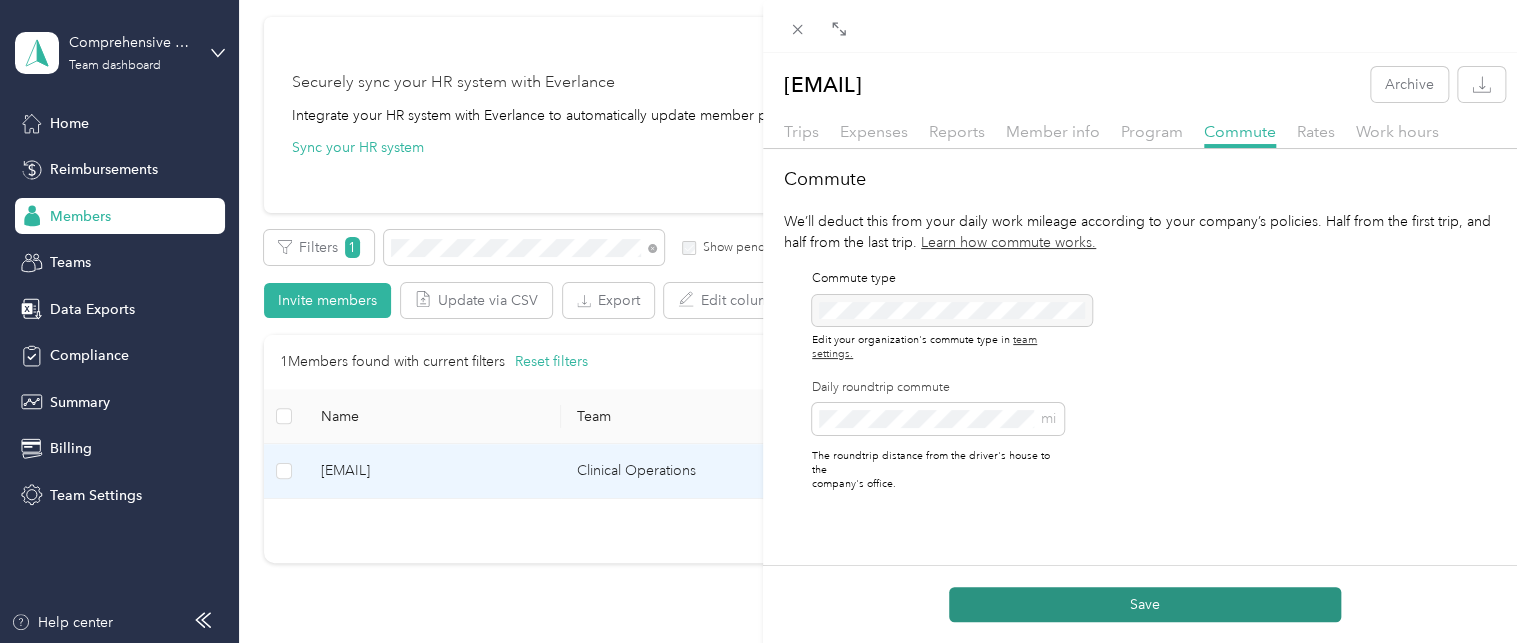 click on "Save" at bounding box center [1145, 604] 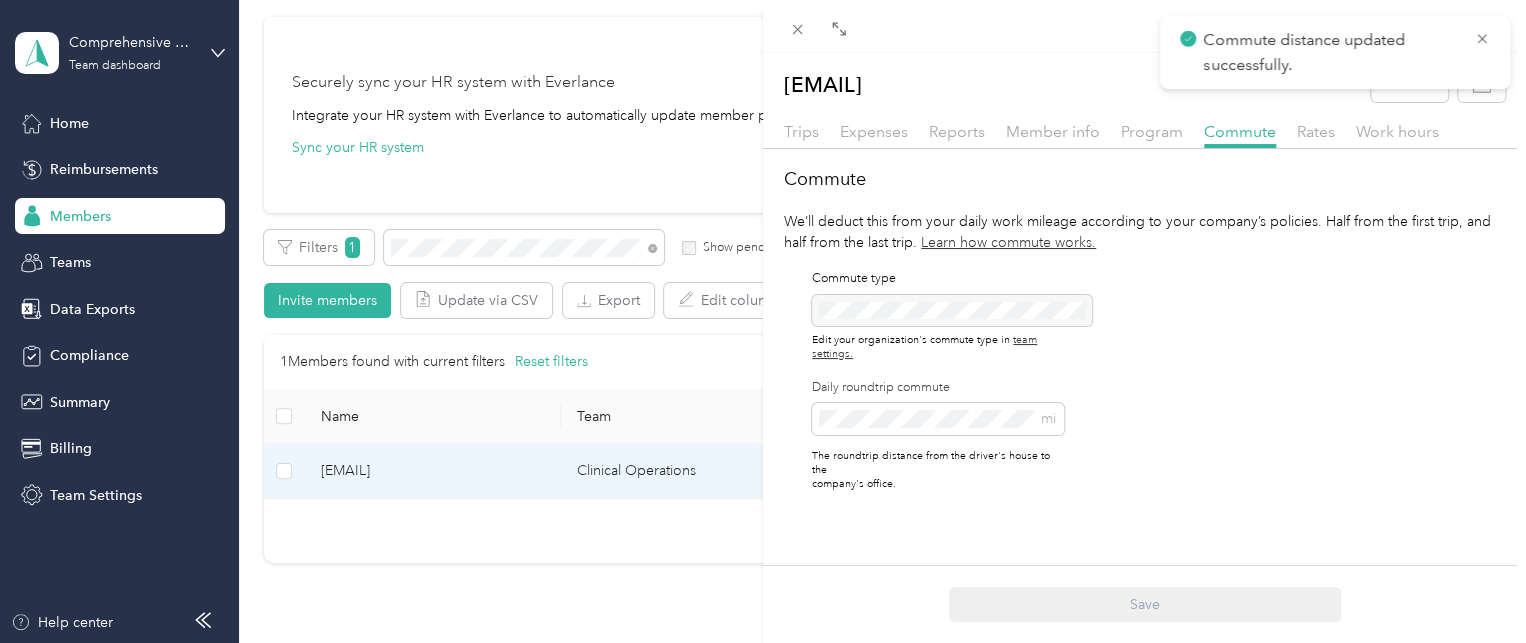 click on "Clinical Operations [FIRST] [LAST] Archive Trips Expenses Reports Member info Program Commute Rates Work hours Commute We’ll deduct this from your daily work mileage according to your company’s policies. Half from the first trip, and half from the last trip.   Learn how commute works. Commute type Edit your organization's commute type in   team settings. Daily roundtrip commute   mi The roundtrip distance from the driver's house to the  company's office. Save" at bounding box center [763, 321] 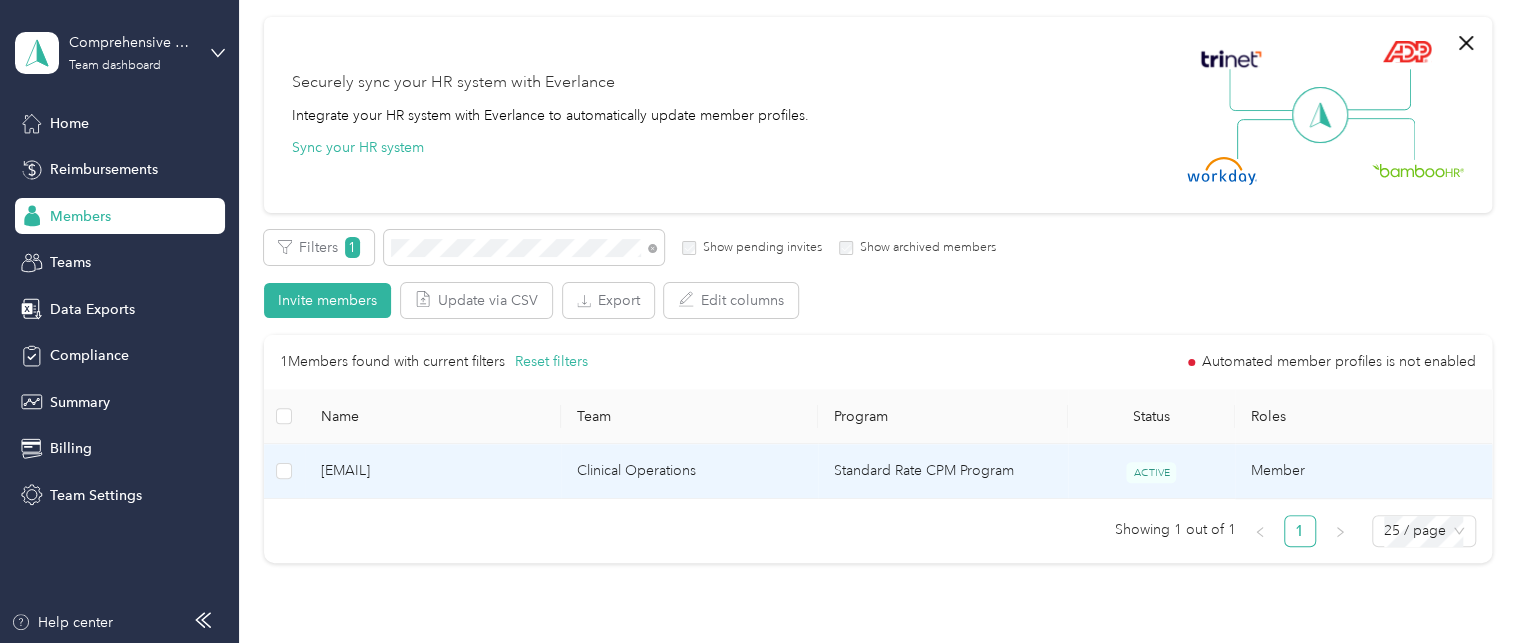 click on "[EMAIL]" at bounding box center [433, 471] 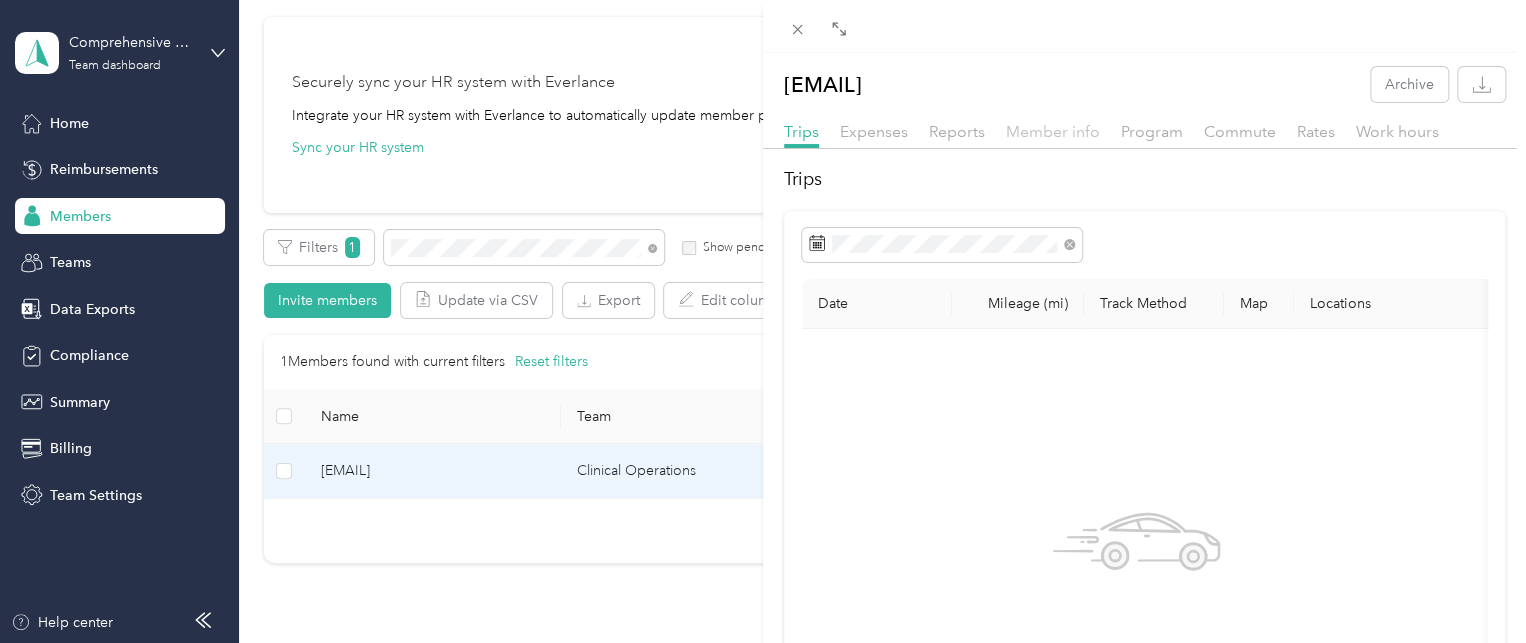 click on "Member info" at bounding box center [1053, 131] 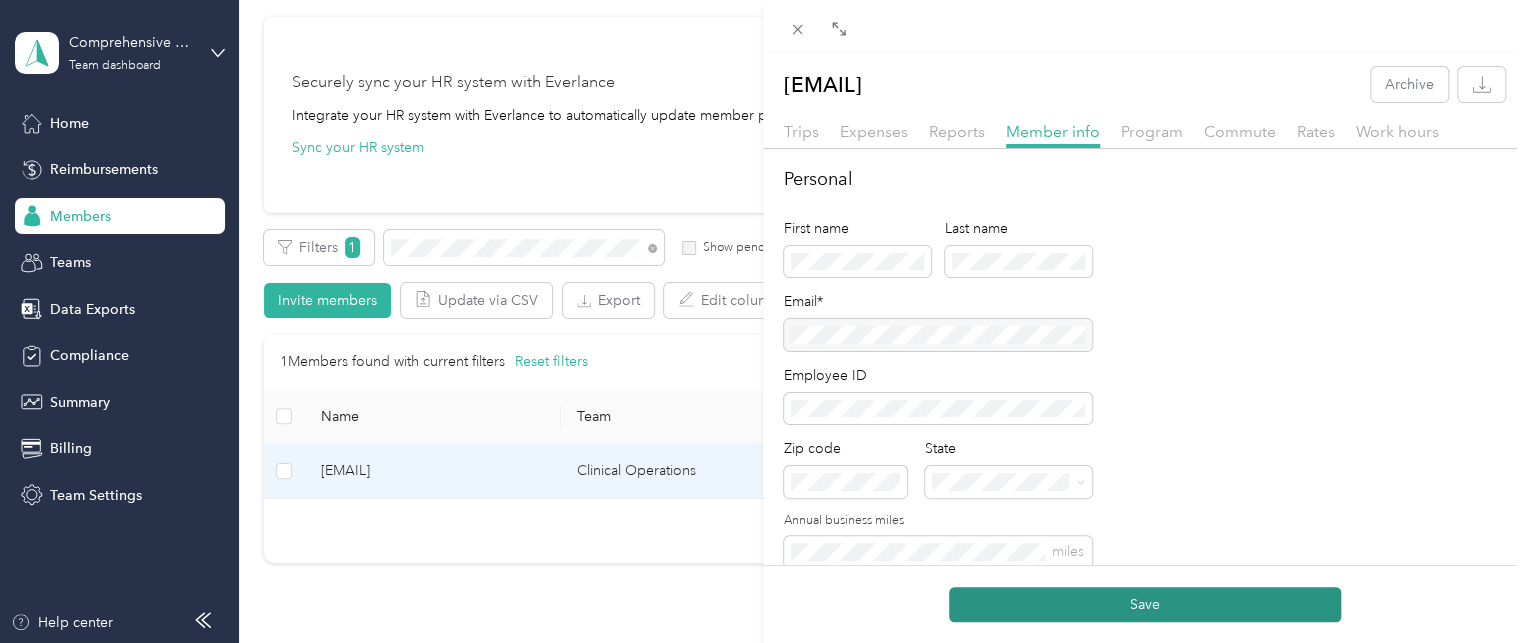 click on "Save" at bounding box center [1145, 604] 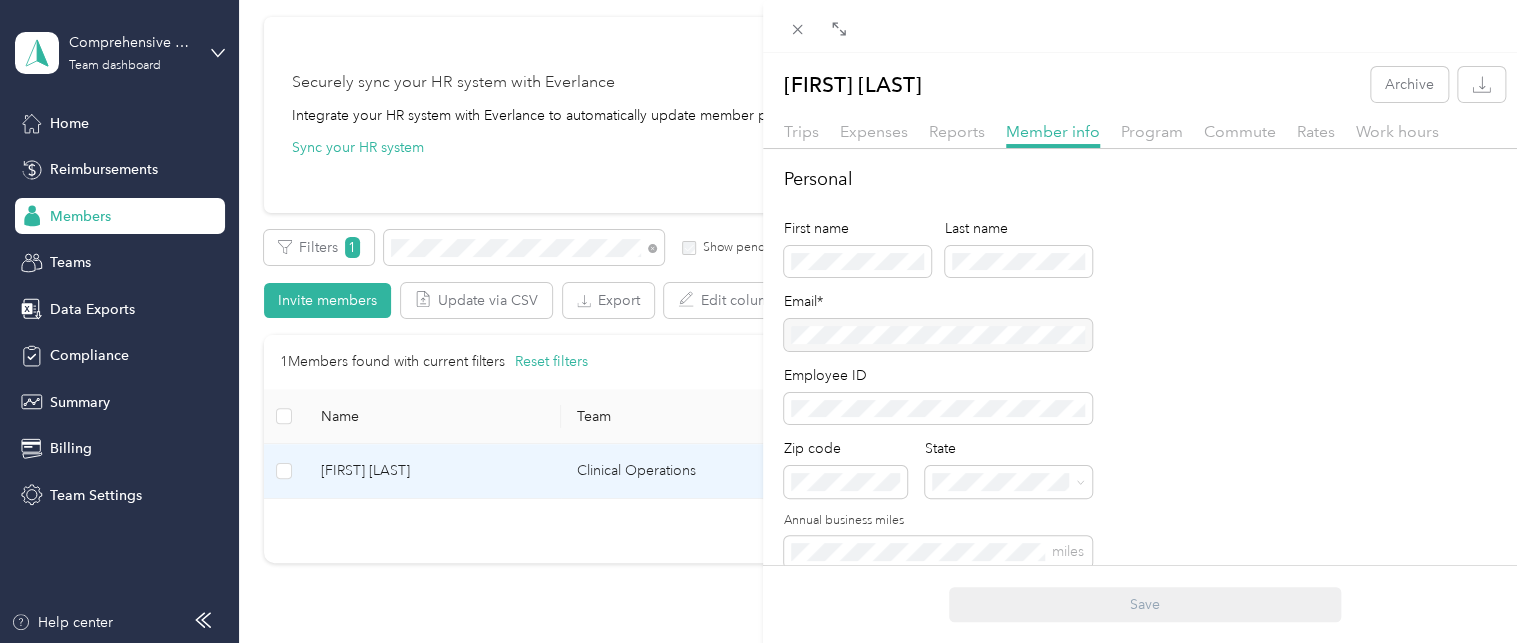 click on "Personal First name Last name Email* Employee ID Zip code State Annual business miles   miles Team Roles*   Member Team* Team Manager [FIRST] [LAST] Short-term Leave Start date   End date   Members on leave will not have access to Everlance. Archive member End date Adding an end date archives a member. Archived members will lose access to Everlance 30 days after the end date. To edit program start date go to the   program tab Save" at bounding box center (763, 321) 